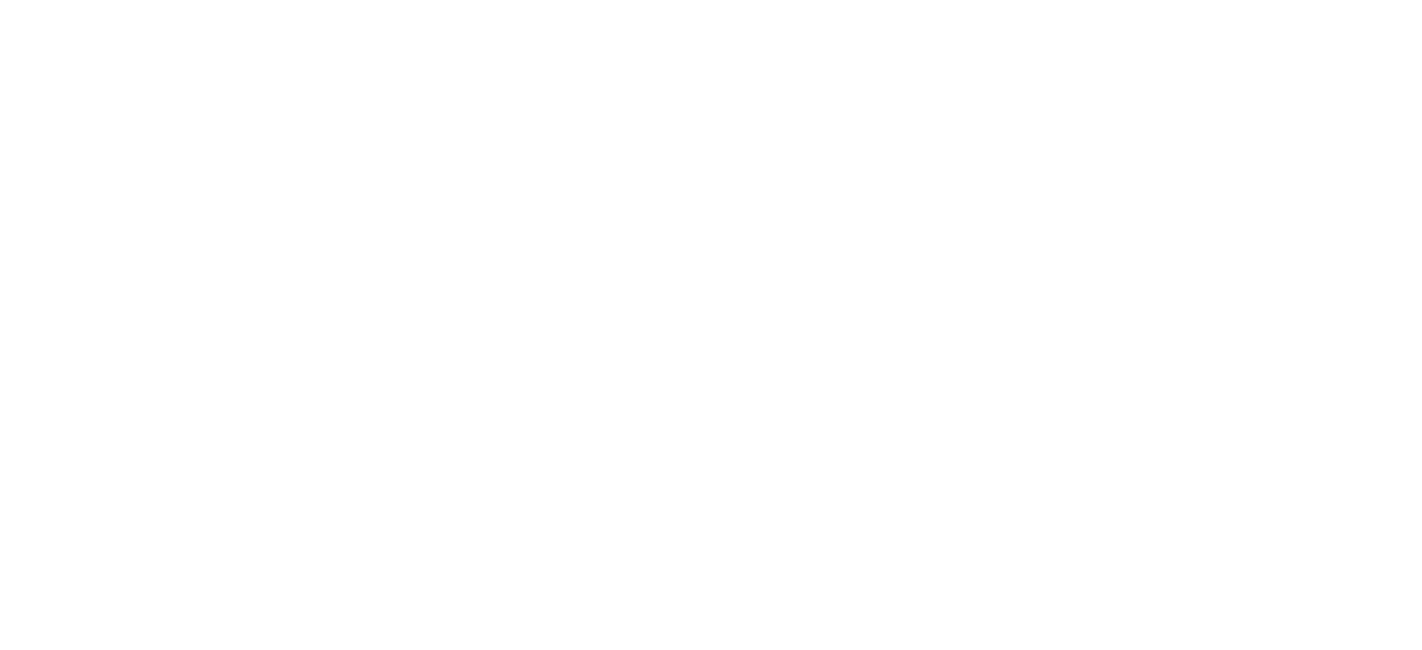 scroll, scrollTop: 0, scrollLeft: 0, axis: both 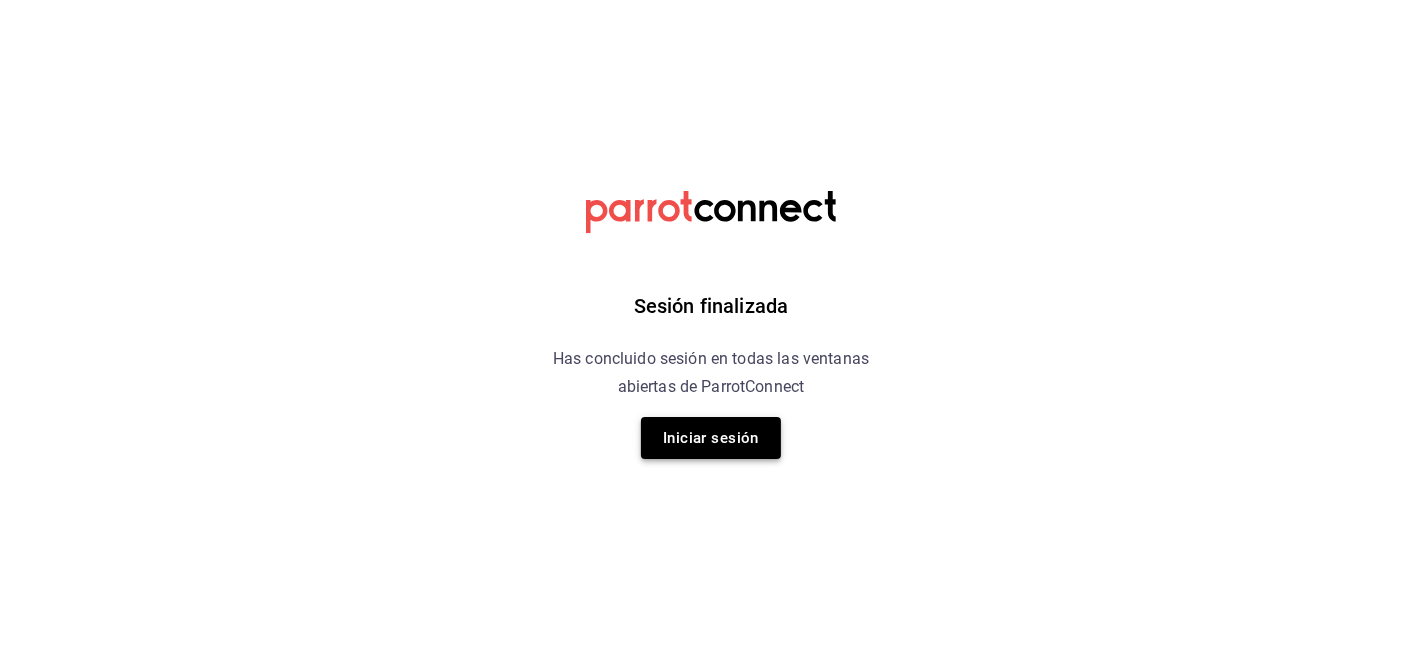 click on "Iniciar sesión" at bounding box center [711, 438] 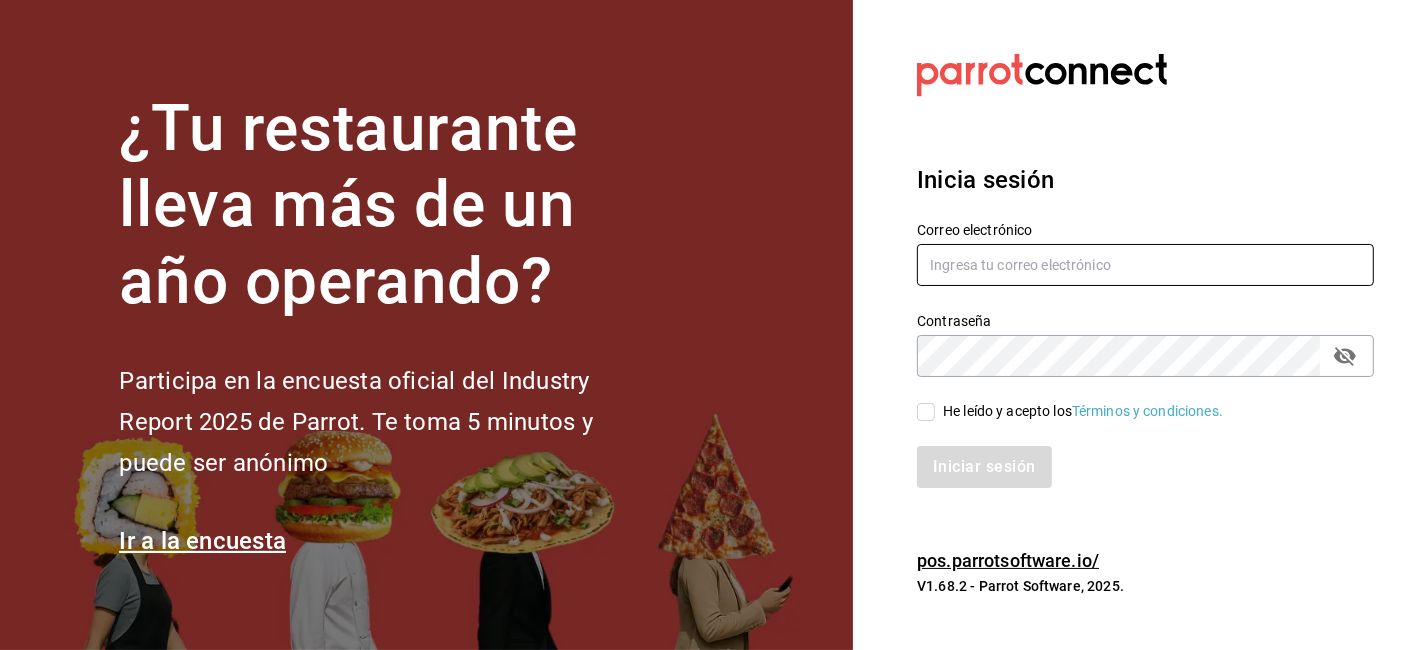drag, startPoint x: 1031, startPoint y: 289, endPoint x: 1018, endPoint y: 282, distance: 14.764823 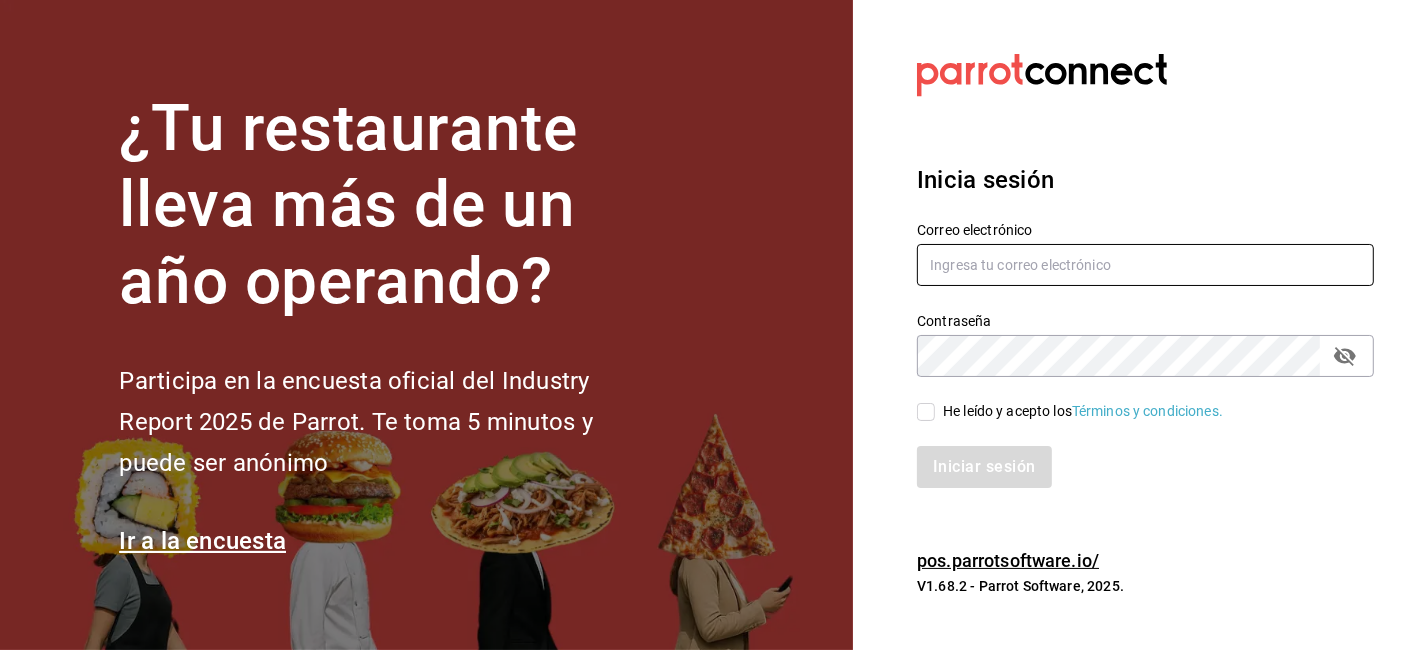 type on "[USERNAME]@[DOMAIN]" 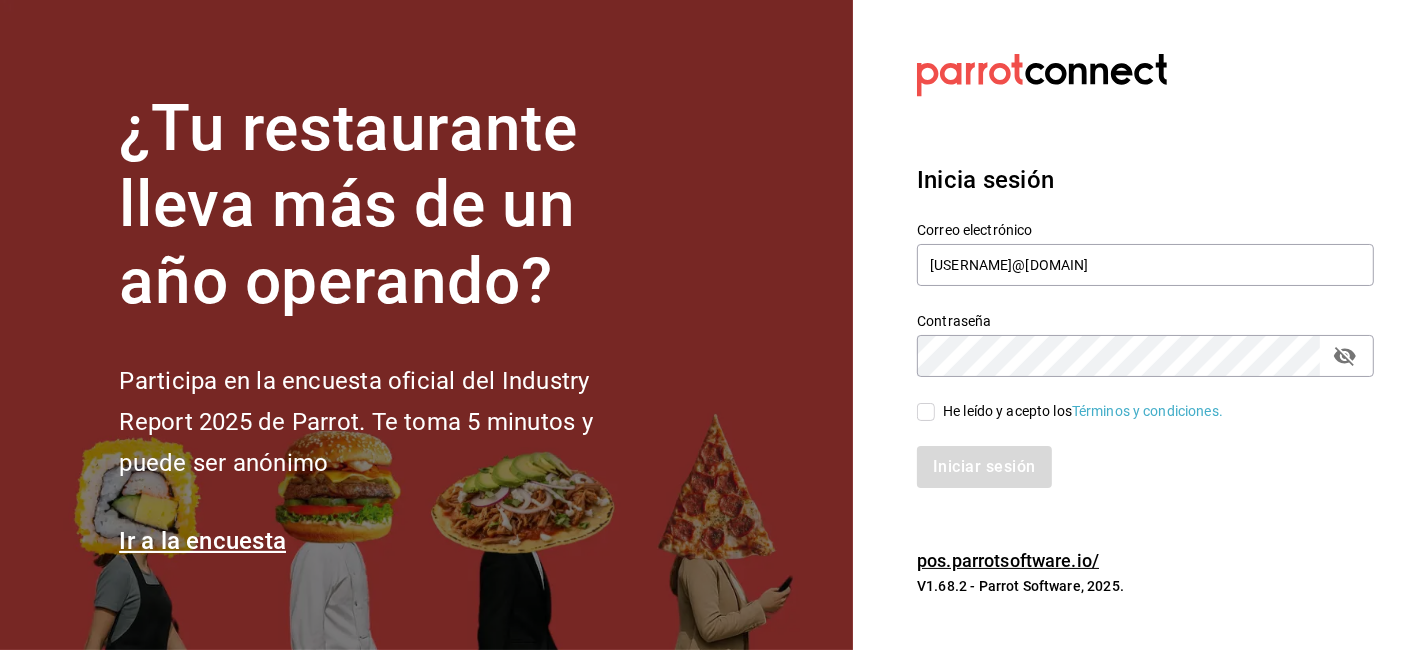 click on "He leído y acepto los  Términos y condiciones." at bounding box center (926, 412) 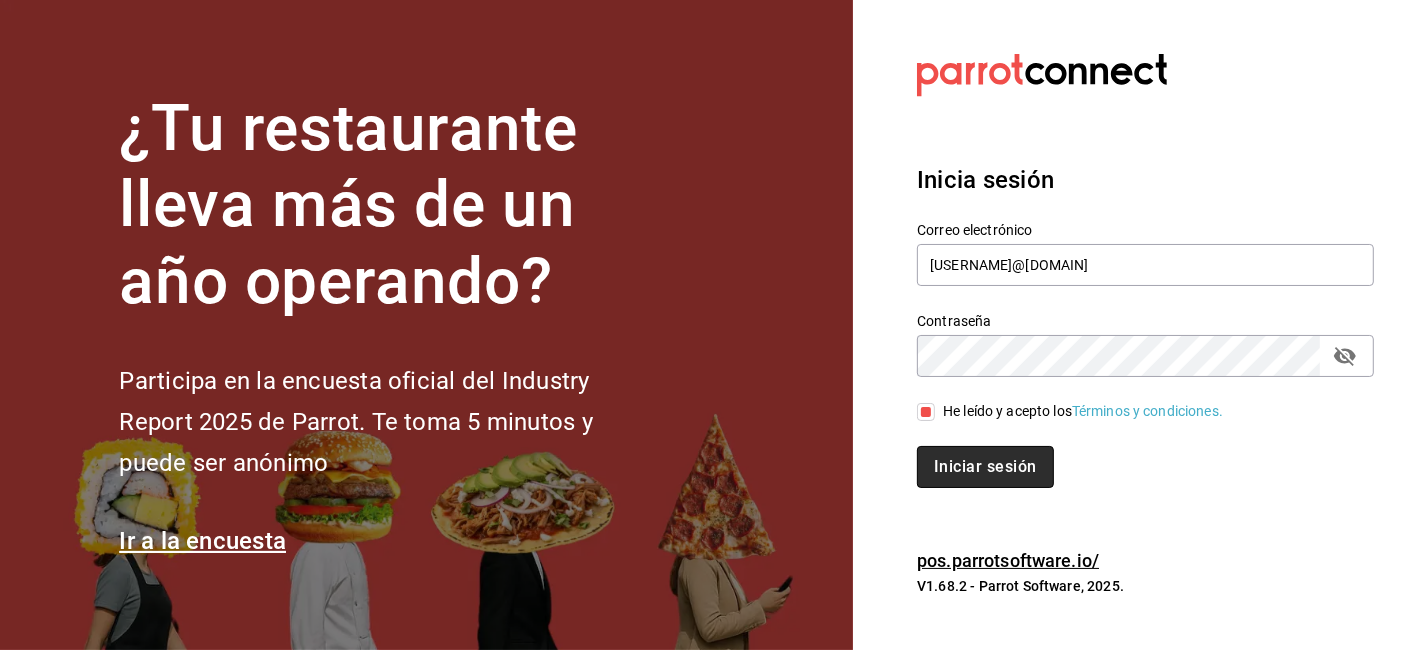 click on "Iniciar sesión" at bounding box center [985, 467] 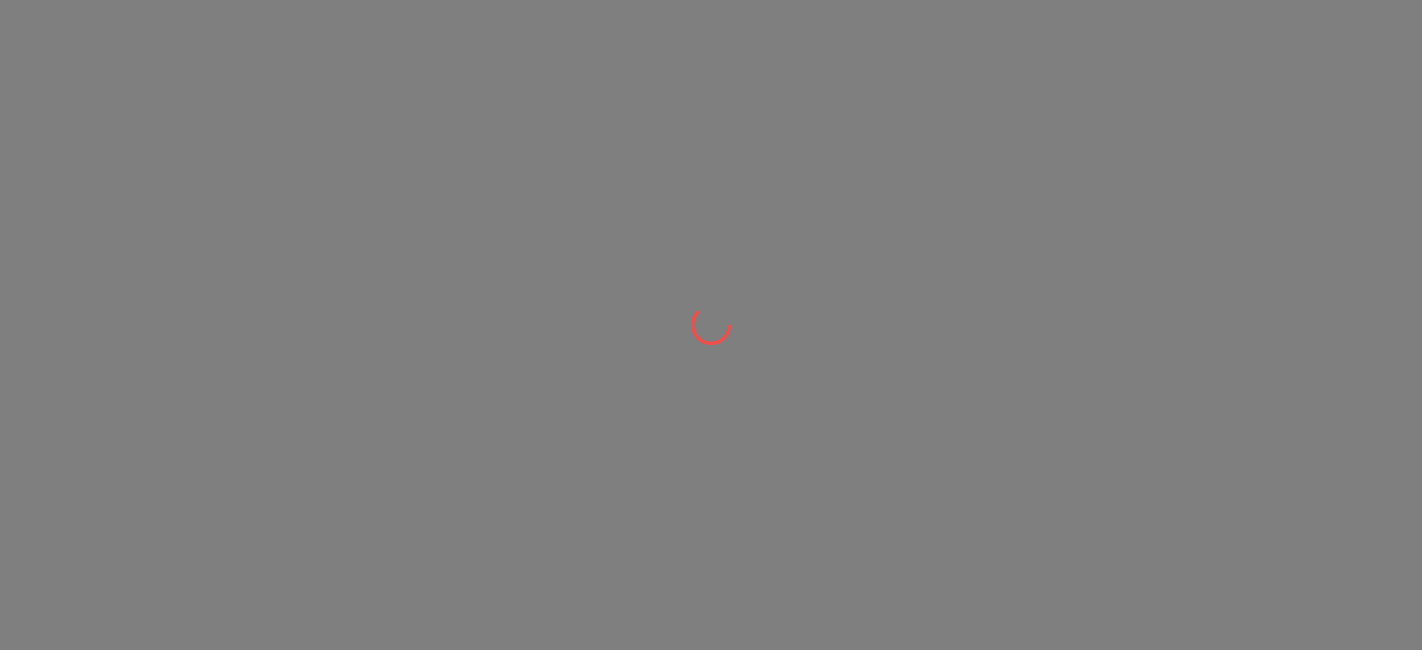 scroll, scrollTop: 0, scrollLeft: 0, axis: both 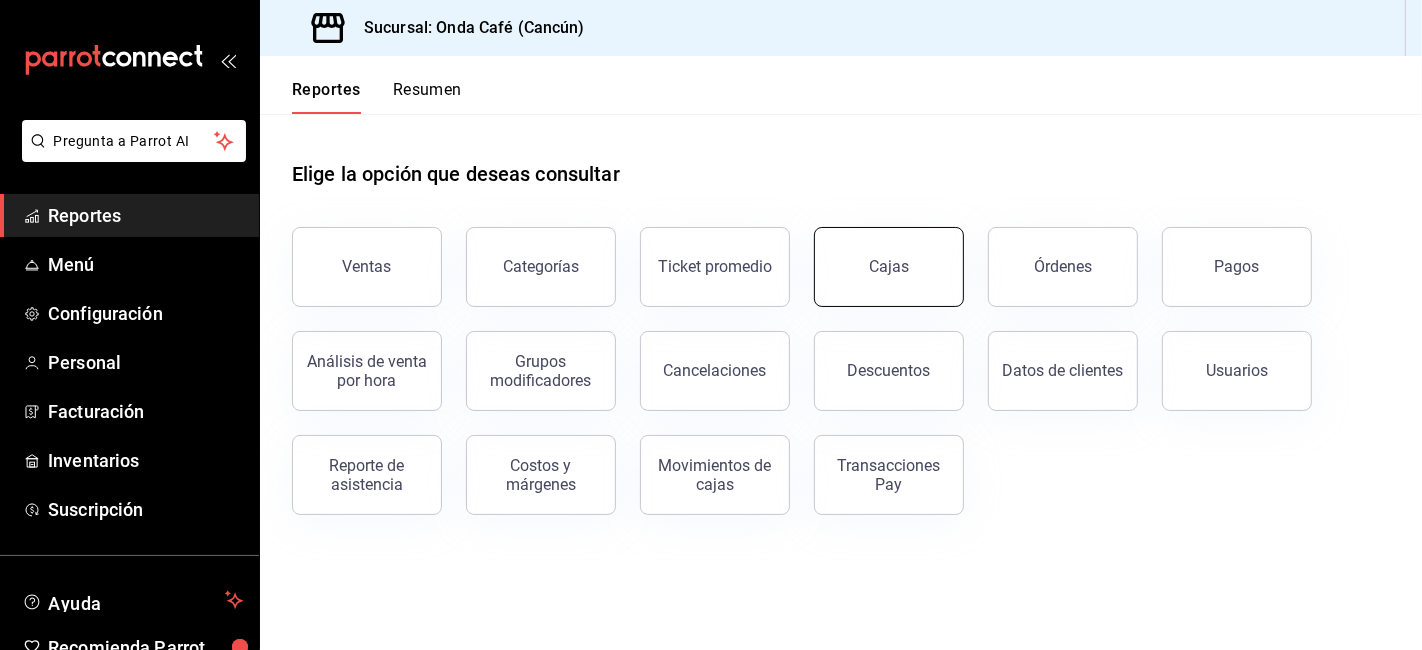 click on "Cajas" at bounding box center (889, 266) 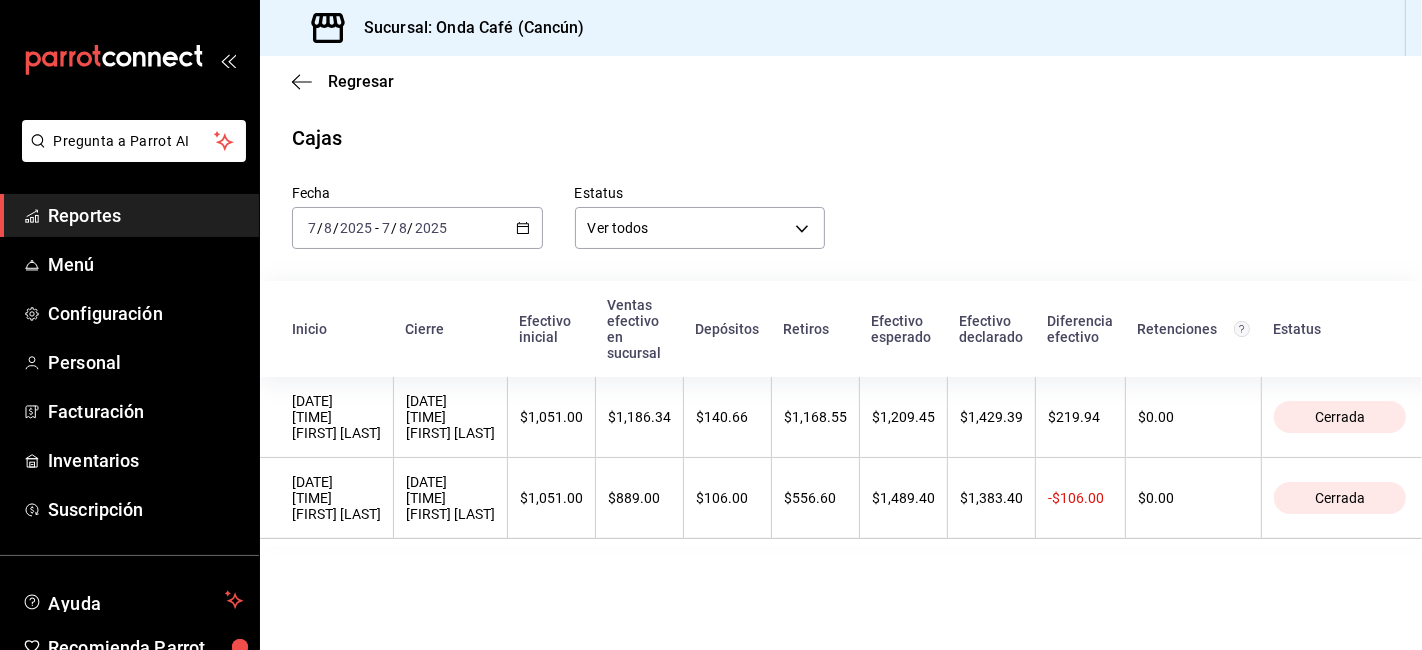 click 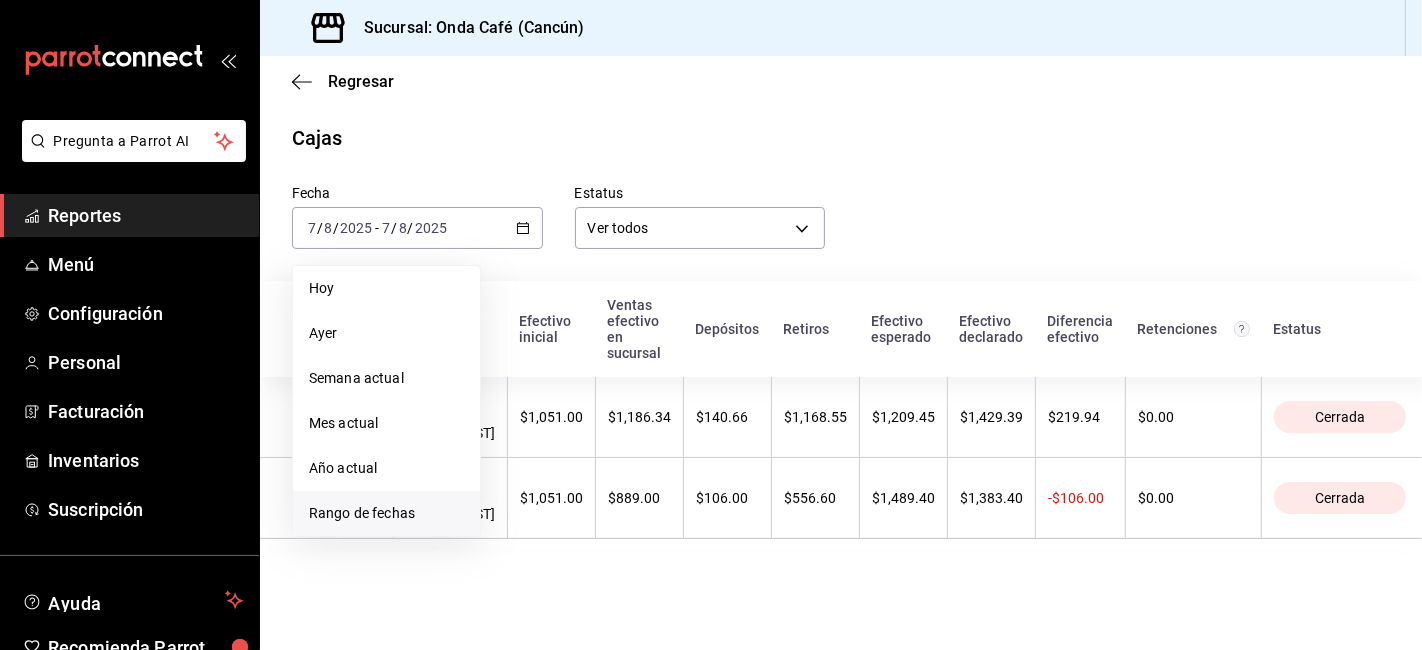 click on "Rango de fechas" at bounding box center (386, 513) 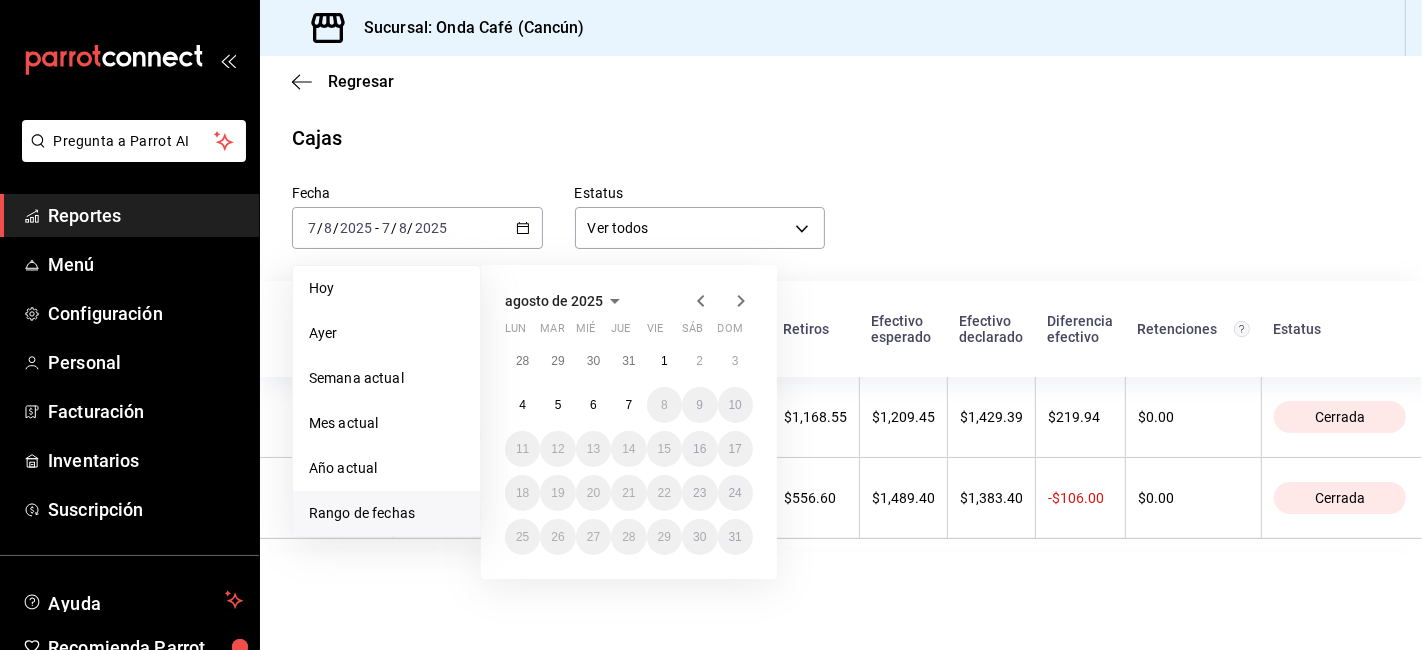 click 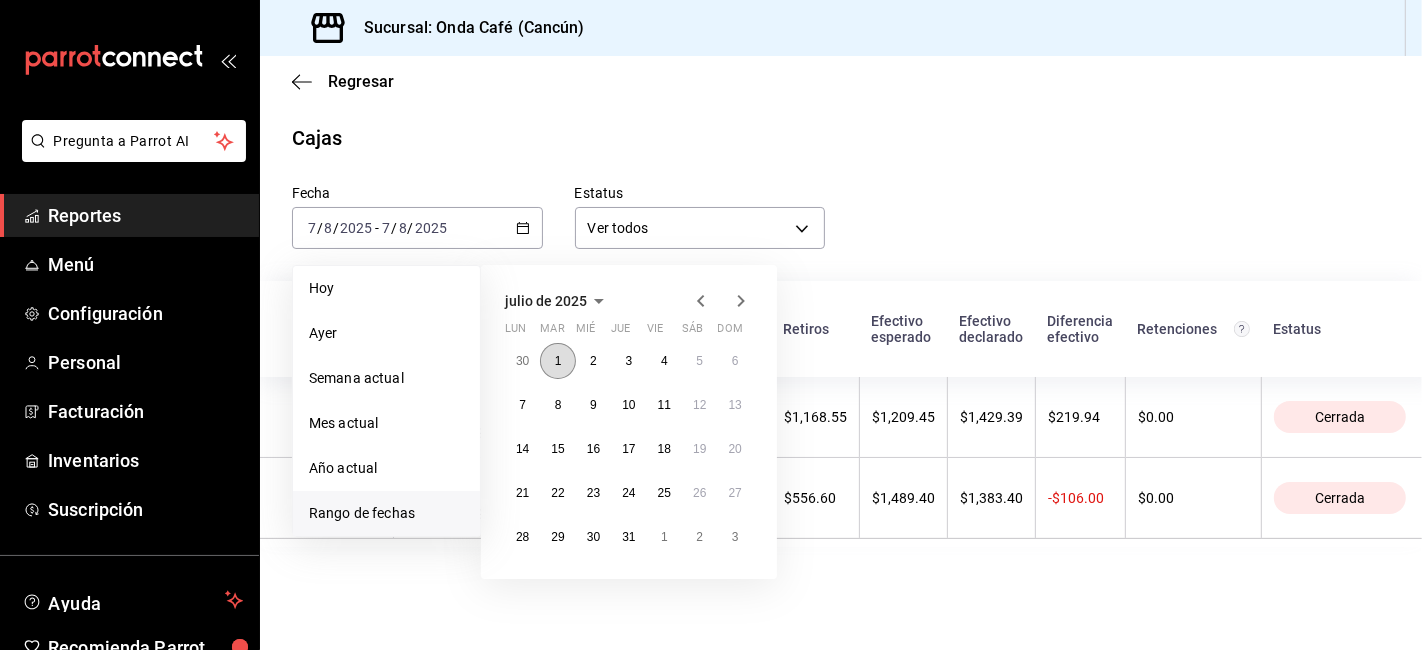 click on "1" at bounding box center (558, 361) 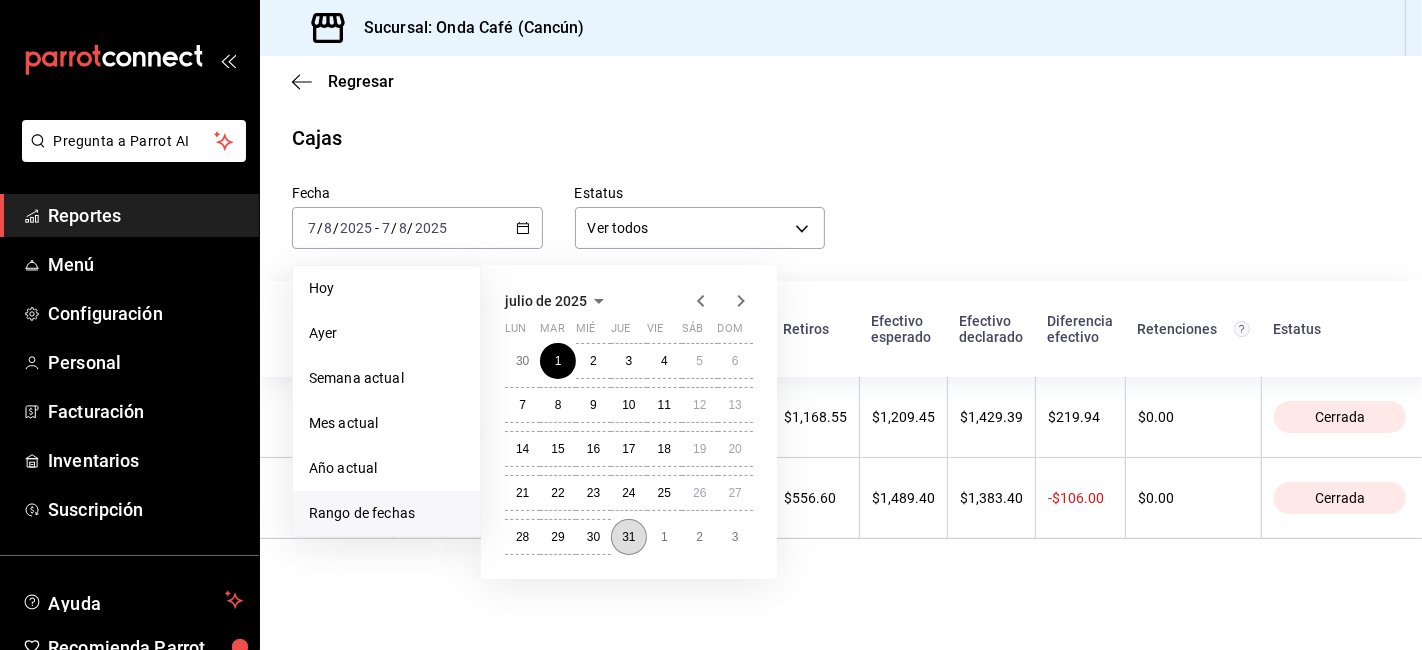 click on "31" at bounding box center [628, 537] 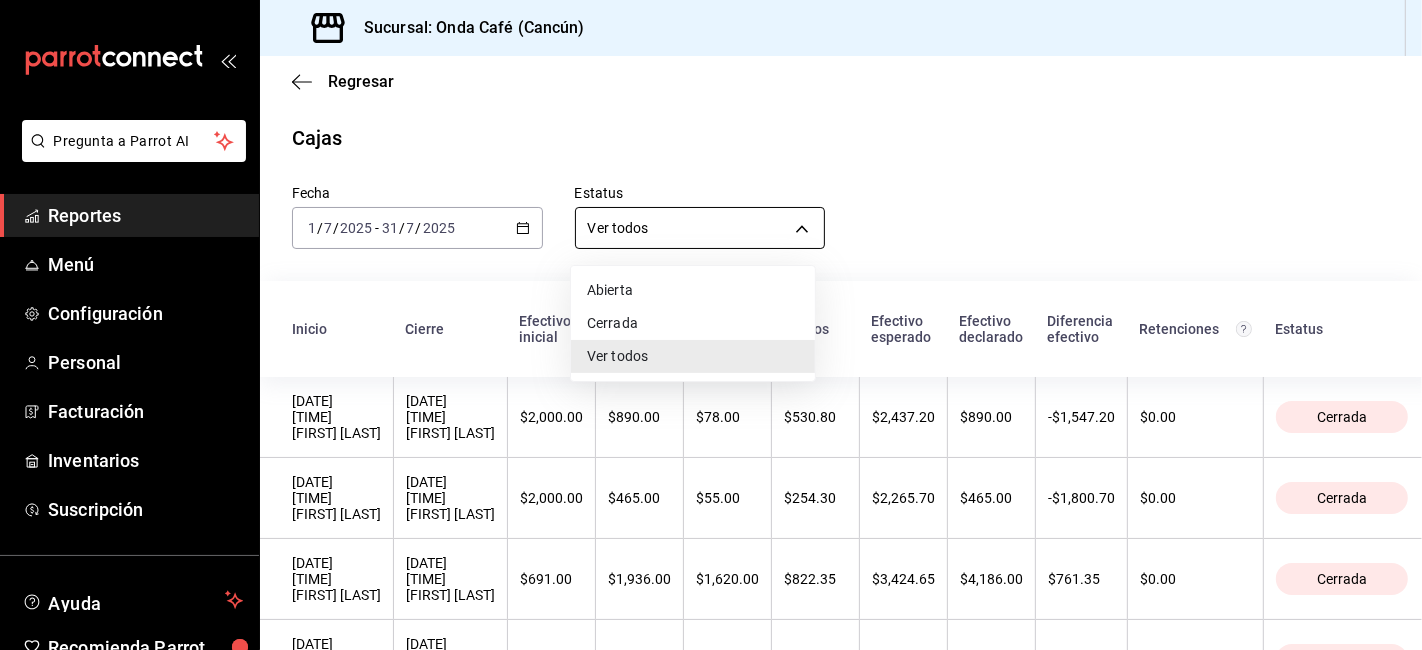 click on "Pregunta a Parrot AI Reportes   Menú   Configuración   Personal   Facturación   Inventarios   Suscripción   Ayuda Recomienda Parrot   Julio Matus   Sugerir nueva función   Sucursal: Onda Café (Cancún) Regresar Cajas Fecha 2025-07-01 1 / 7 / 2025 - 2025-07-31 31 / 7 / 2025 Estatus Ver todos ALL Inicio Cierre Efectivo inicial Ventas efectivo en sucursal Depósitos Retiros Efectivo esperado Efectivo declarado Diferencia efectivo Retenciones Estatus 31/07/2025
14:07:03
Estefhany Zuñiga 31/07/2025
21:49:11
Jhon Yara $2,000.00 $890.00 $78.00 $530.80 $2,437.20 $890.00 -$1,547.20 $0.00 Cerrada 31/07/2025
06:38:51
Estefhany Zuñiga 31/07/2025
14:06:18
Estefhany Zuñiga $2,000.00 $465.00 $55.00 $254.30 $2,265.70 $465.00 -$1,800.70 $0.00 Cerrada 30/07/2025
14:14:53
Estefhany Zuñiga 30/07/2025
21:32:23
Estefhany Zuñiga $691.00 $1,936.00 $1,620.00 $822.35 $3,424.65 $4,186.00 $761.35 $0.00 Cerrada 30/07/2025
06:41:21
Estefhany Zuñiga 30/07/2025
13:55:13
Estefhany Zuñiga $700.00 $1,420.00 $90.00 $316.25 -$473.75" at bounding box center (711, 325) 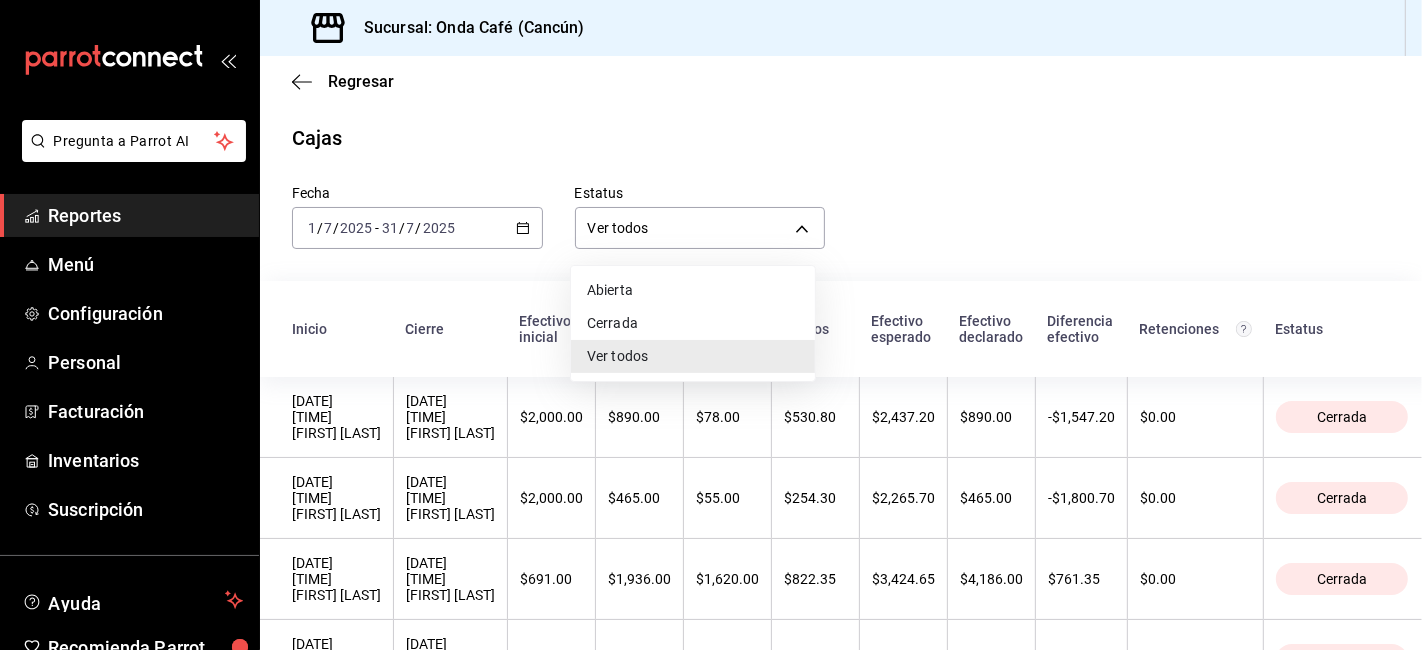 click at bounding box center (711, 325) 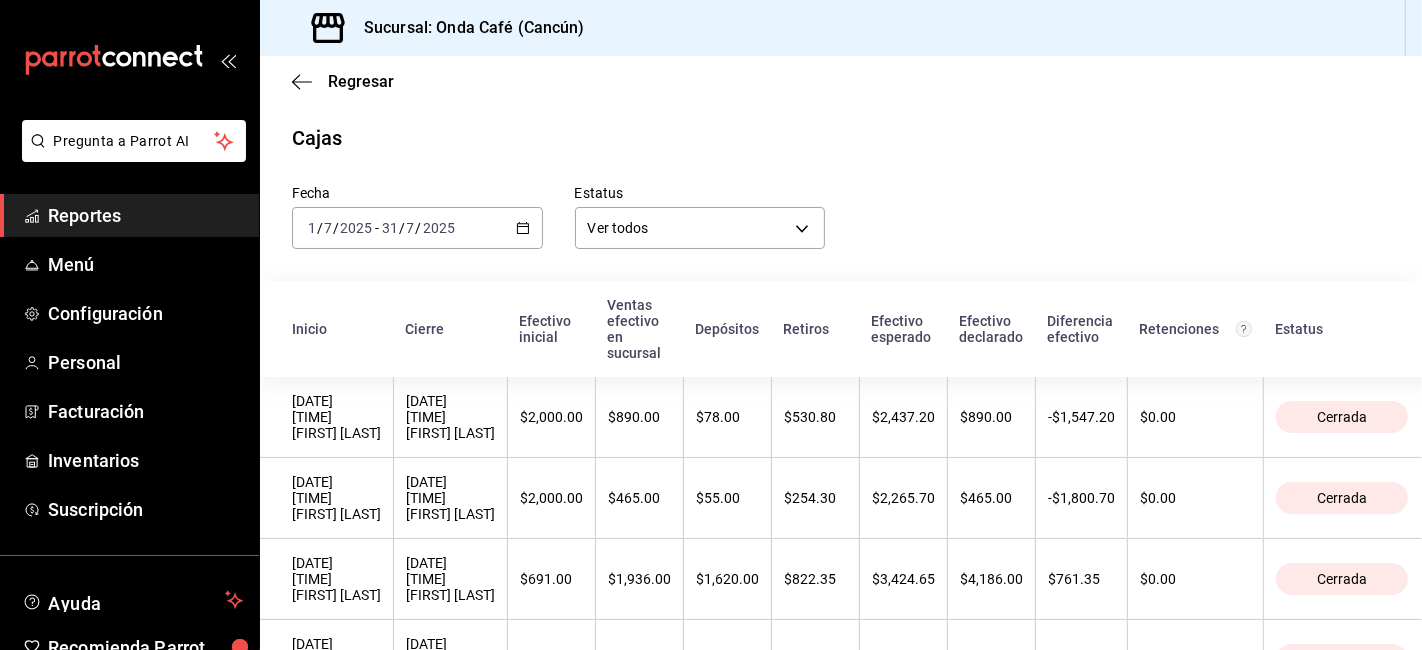 click on "Regresar" at bounding box center (841, 81) 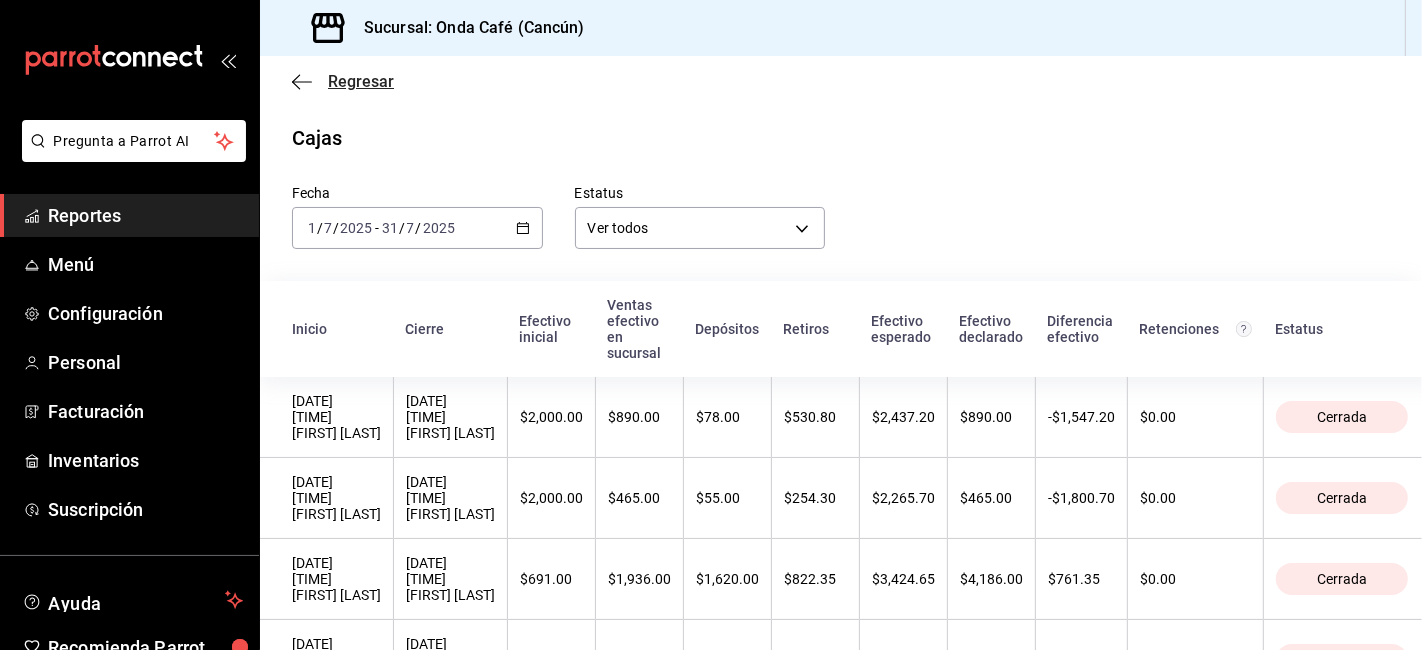 click 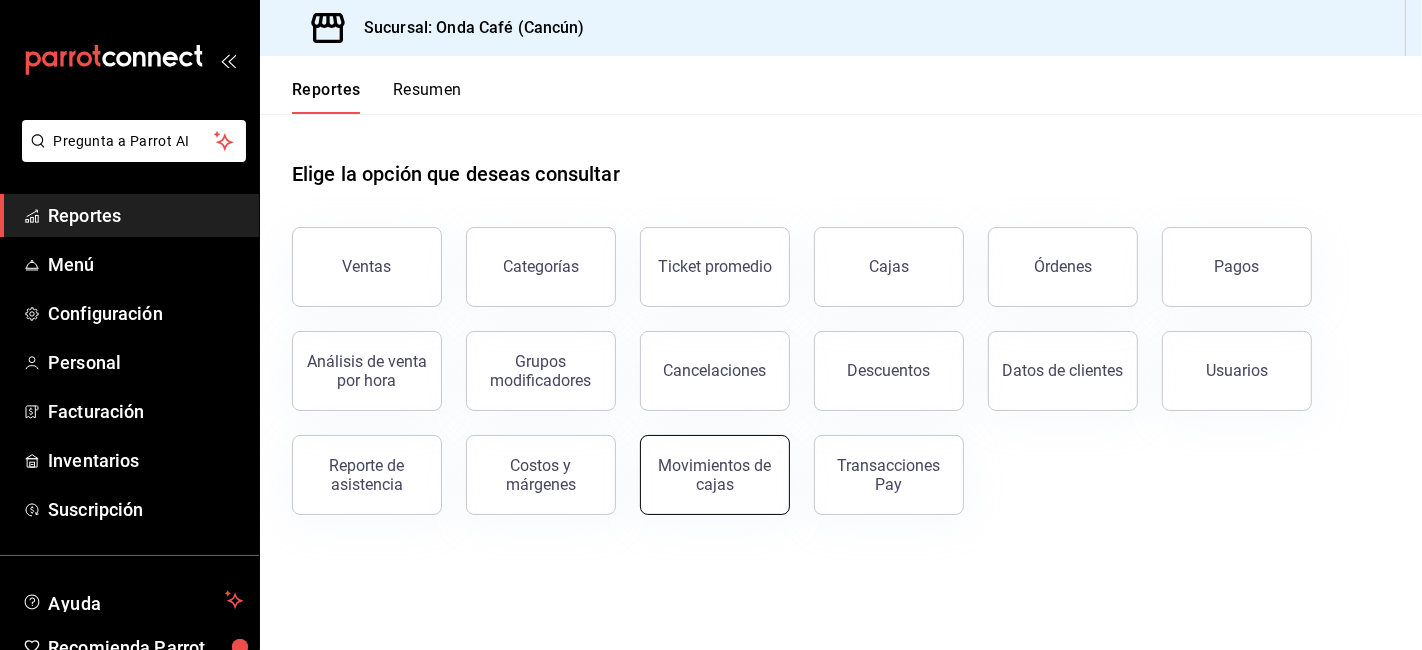 click on "Movimientos de cajas" at bounding box center (715, 475) 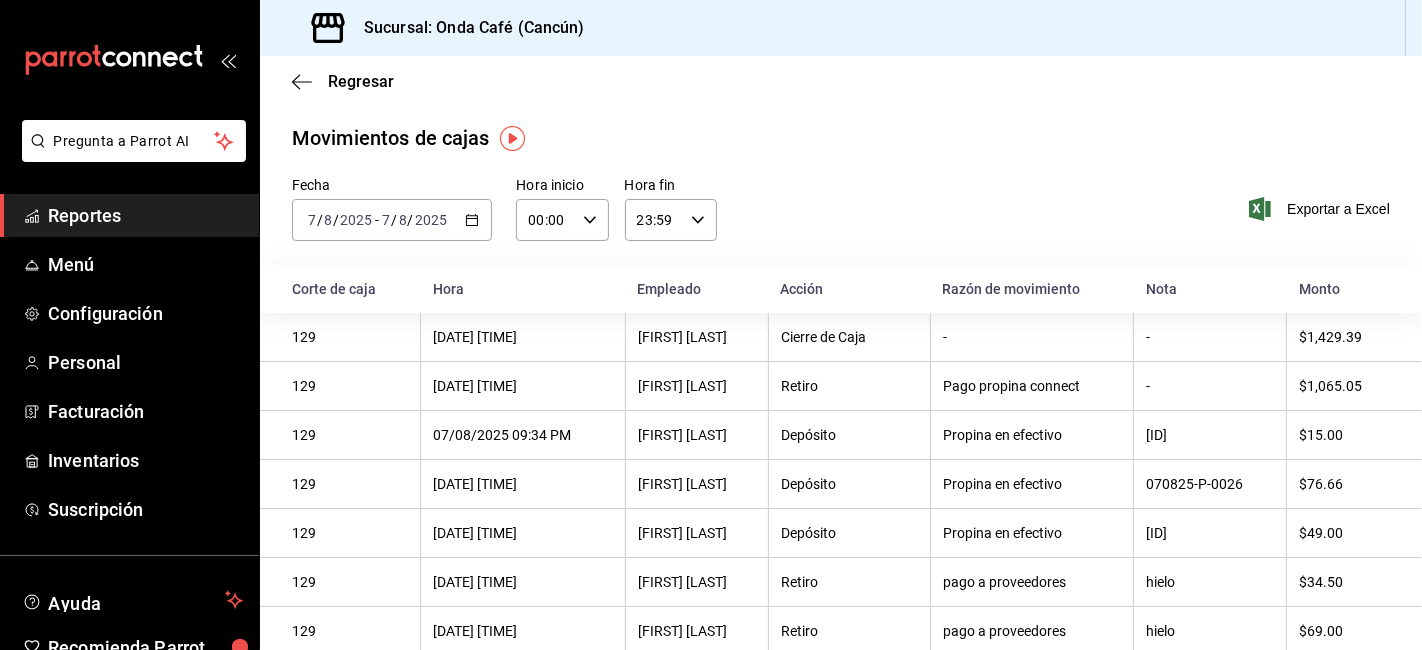 click on "Pago propina connect" at bounding box center [1031, 386] 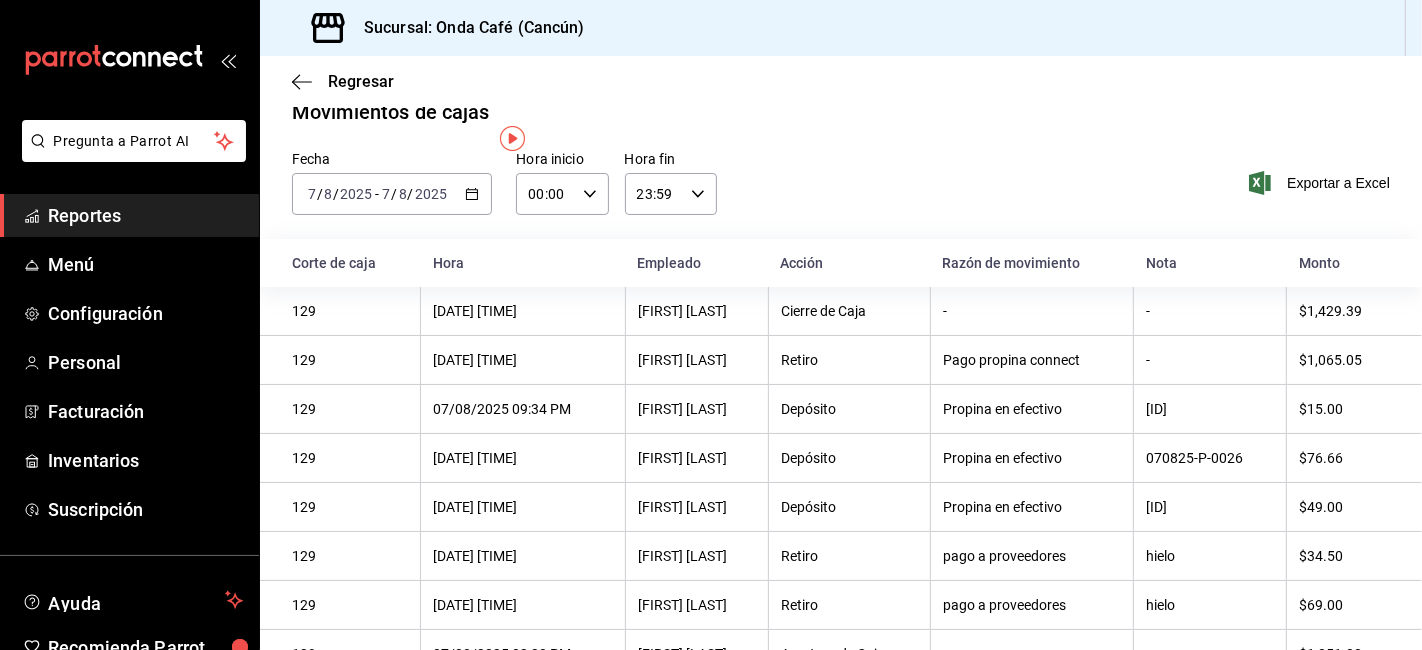 scroll, scrollTop: 0, scrollLeft: 0, axis: both 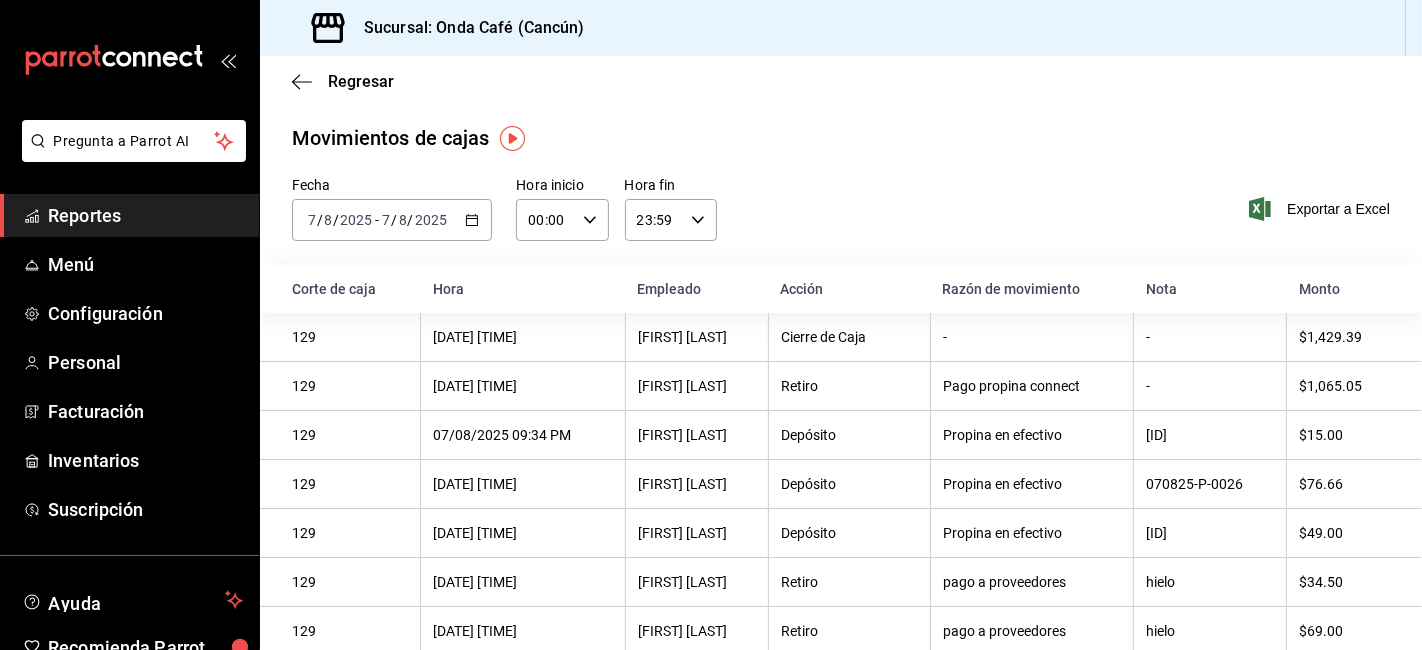 click 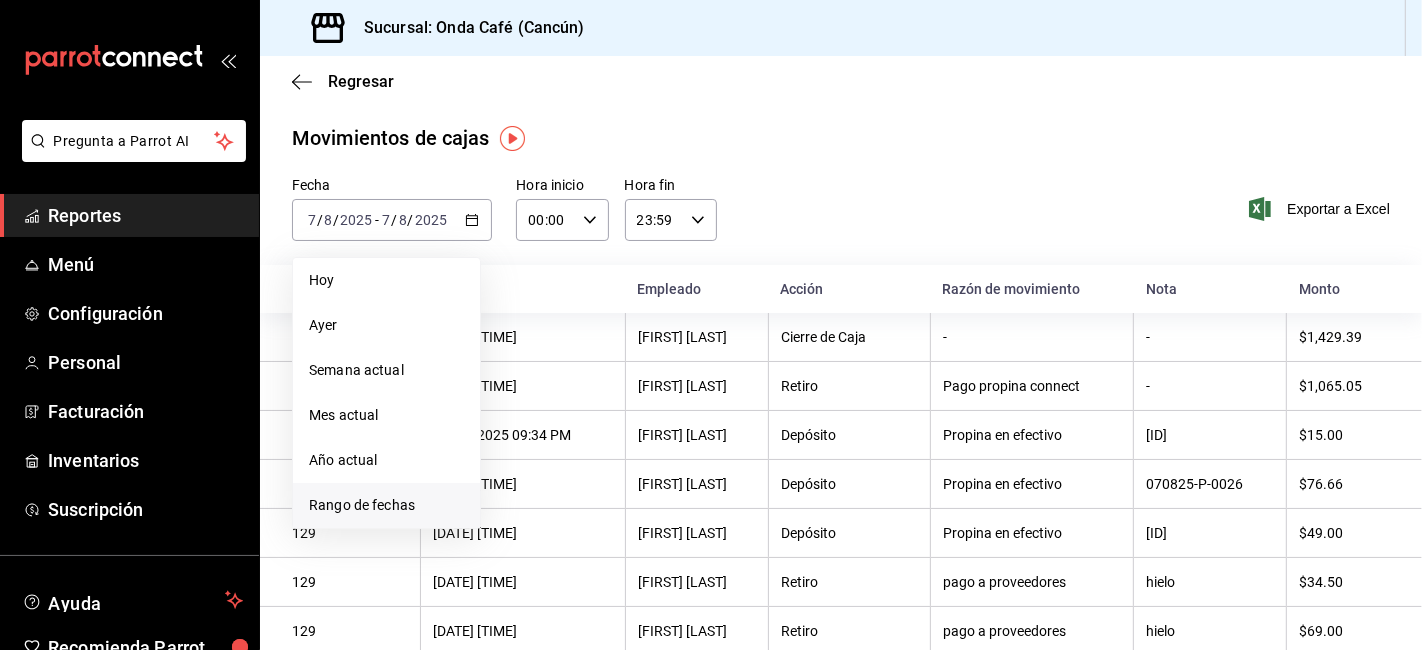click on "Rango de fechas" at bounding box center [386, 505] 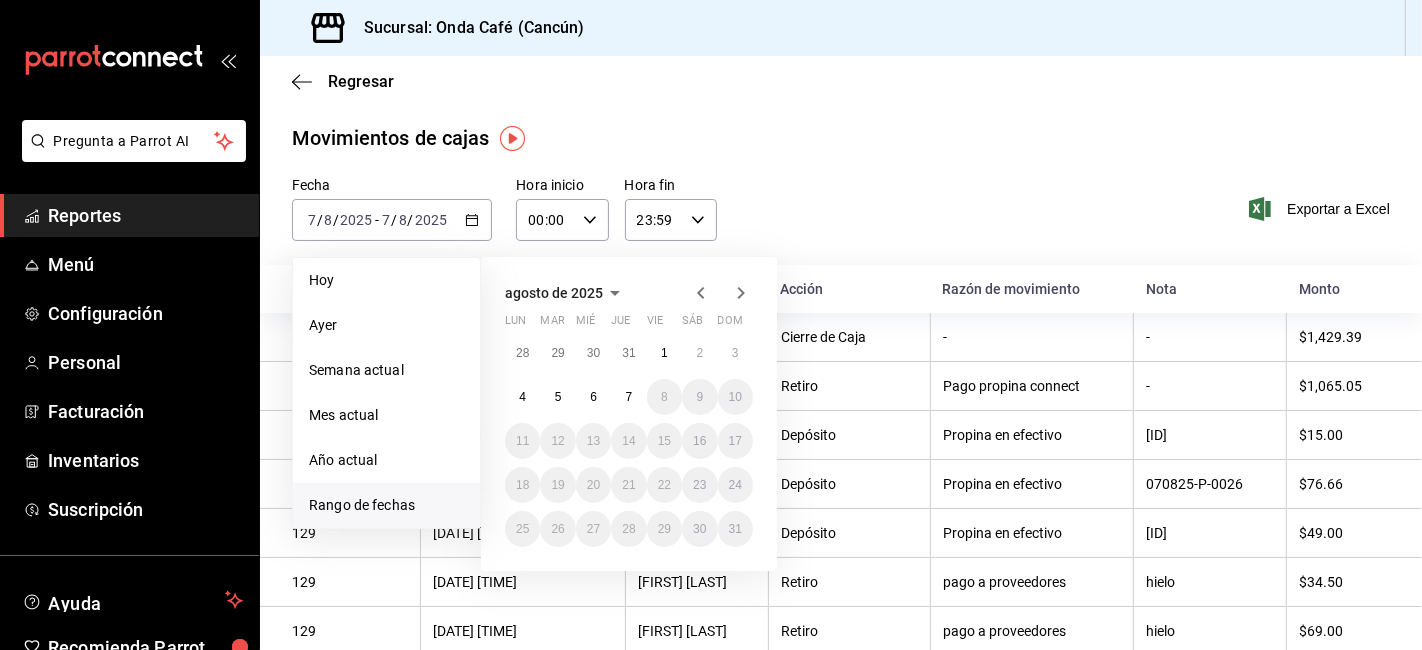 click 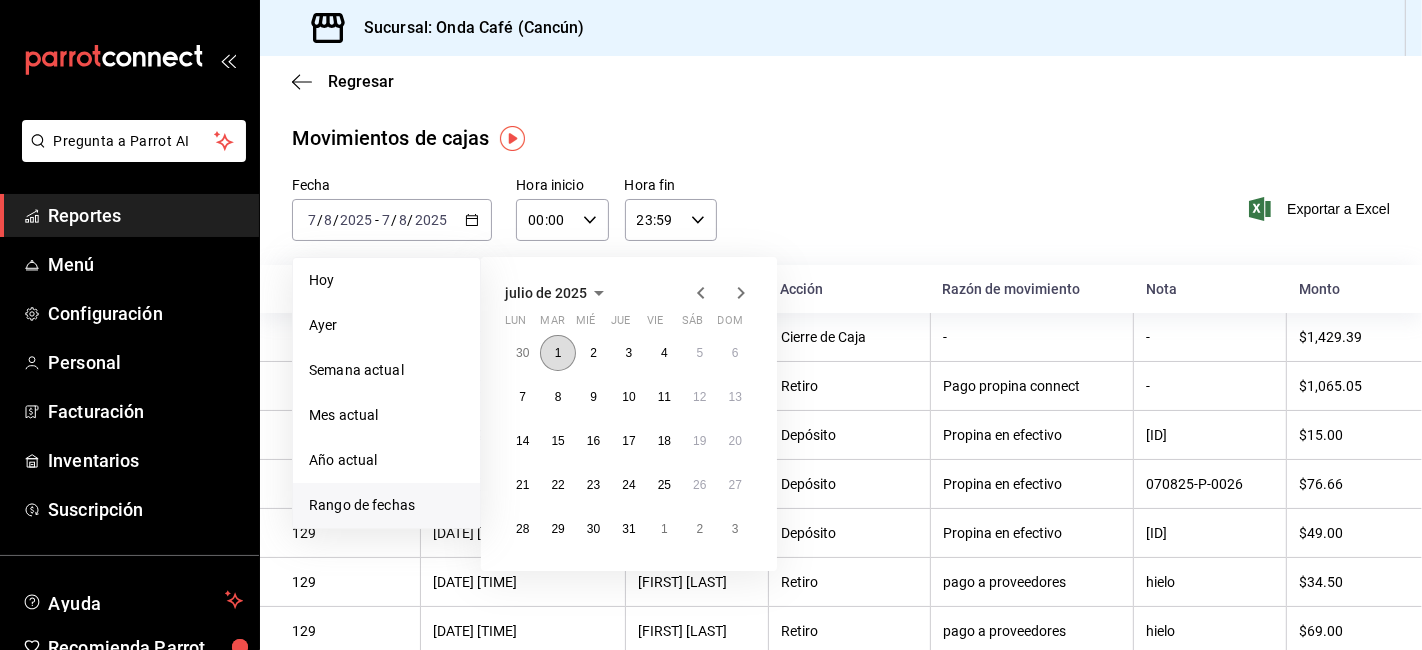 click on "1" at bounding box center (557, 353) 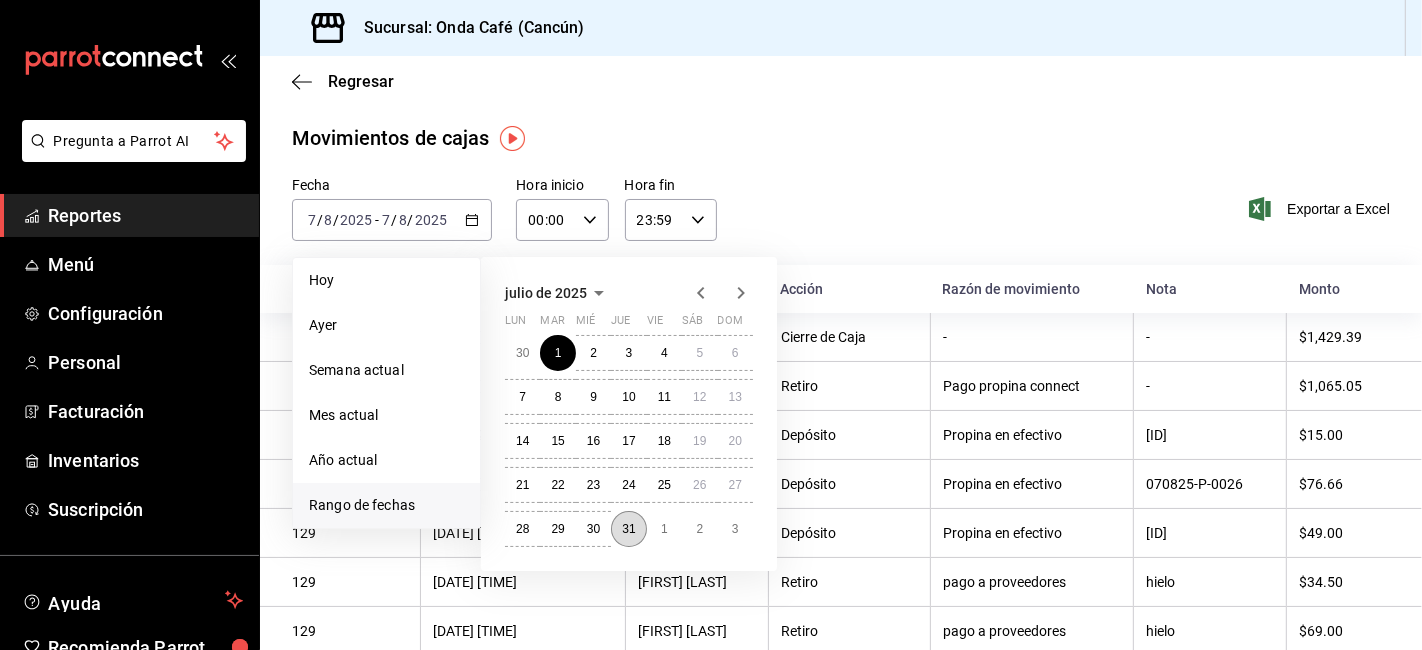 click on "31" at bounding box center (628, 529) 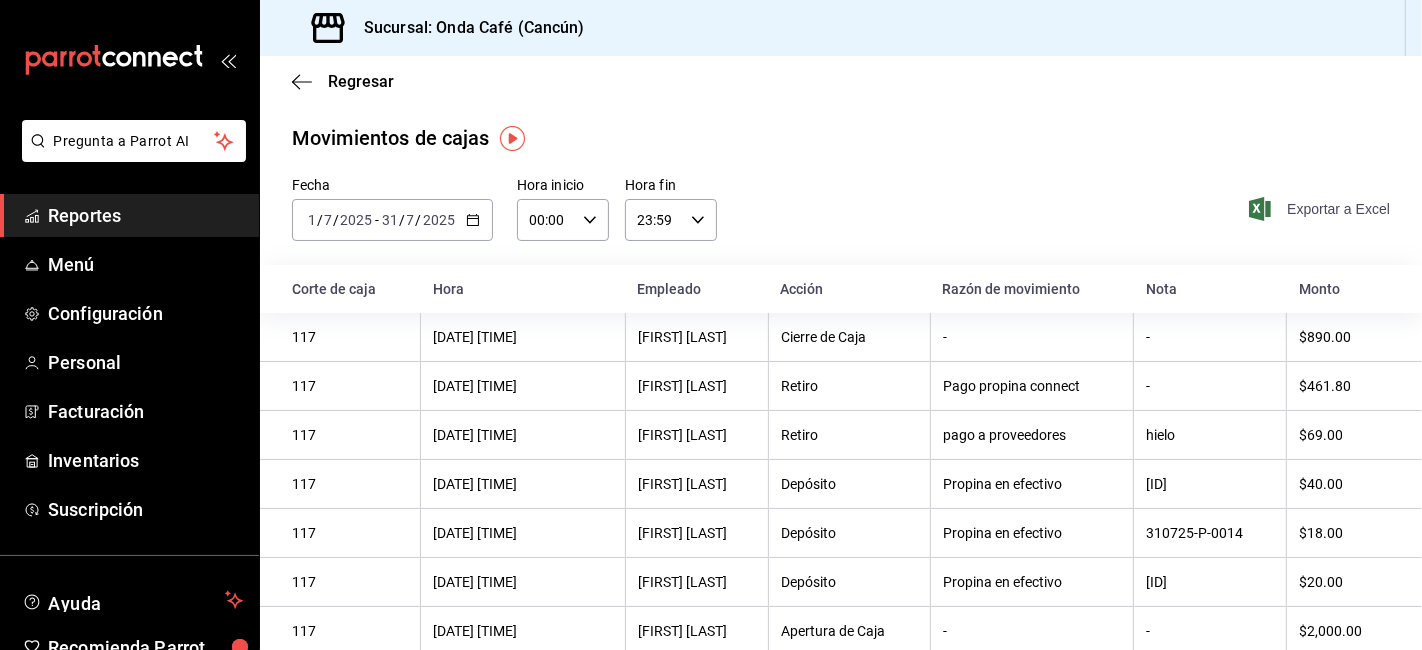 click on "Exportar a Excel" at bounding box center [1321, 209] 